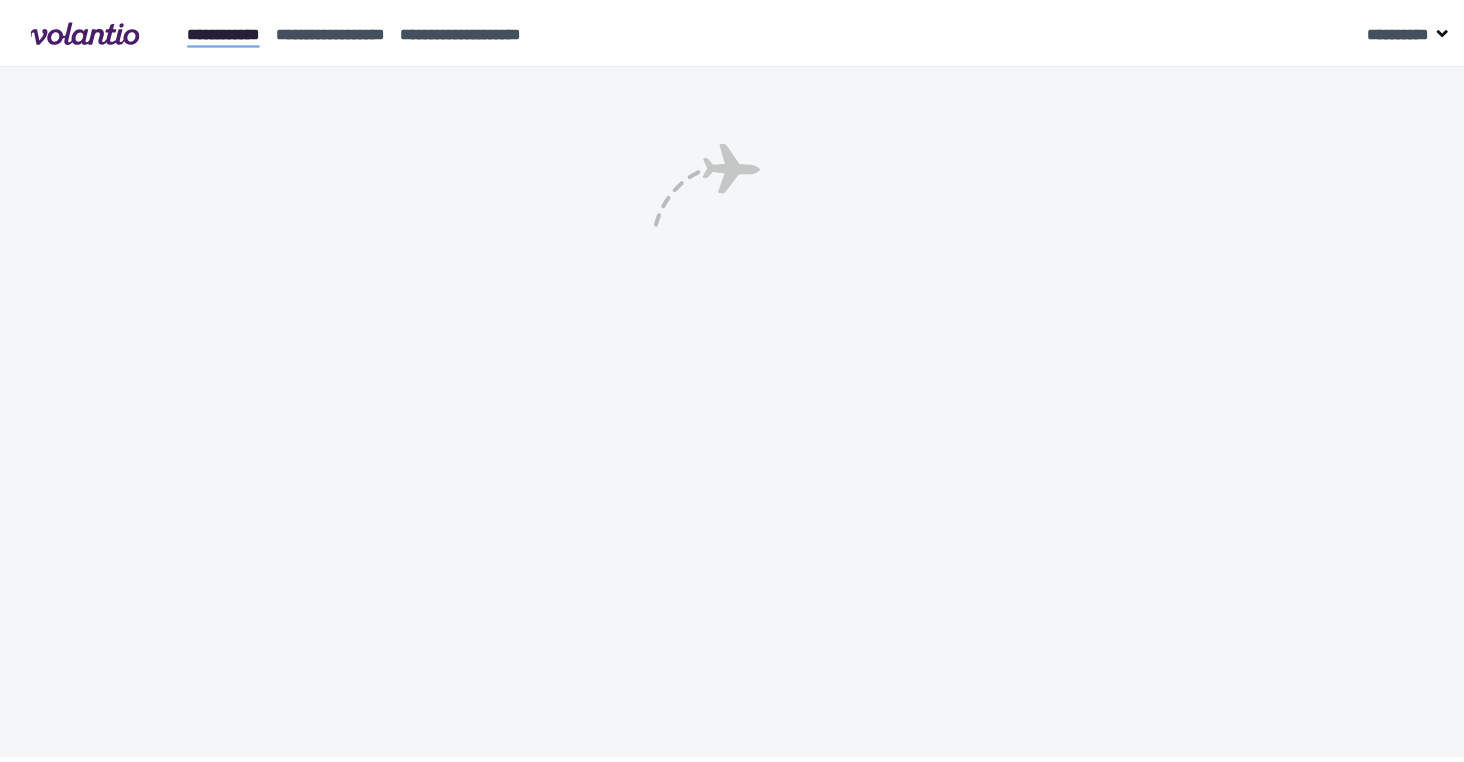scroll, scrollTop: 0, scrollLeft: 0, axis: both 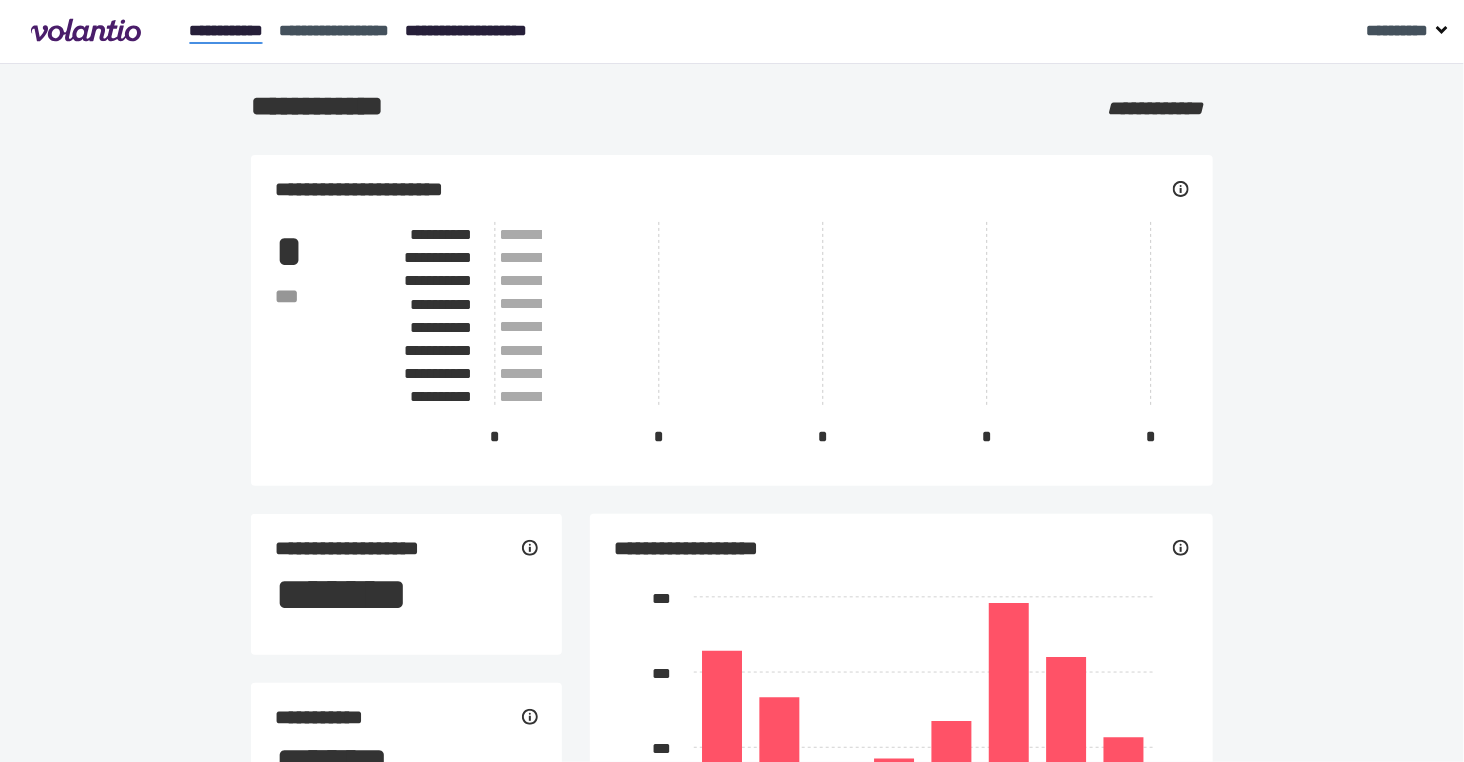 click on "[DRIVER_LICENSE]" at bounding box center (466, 30) 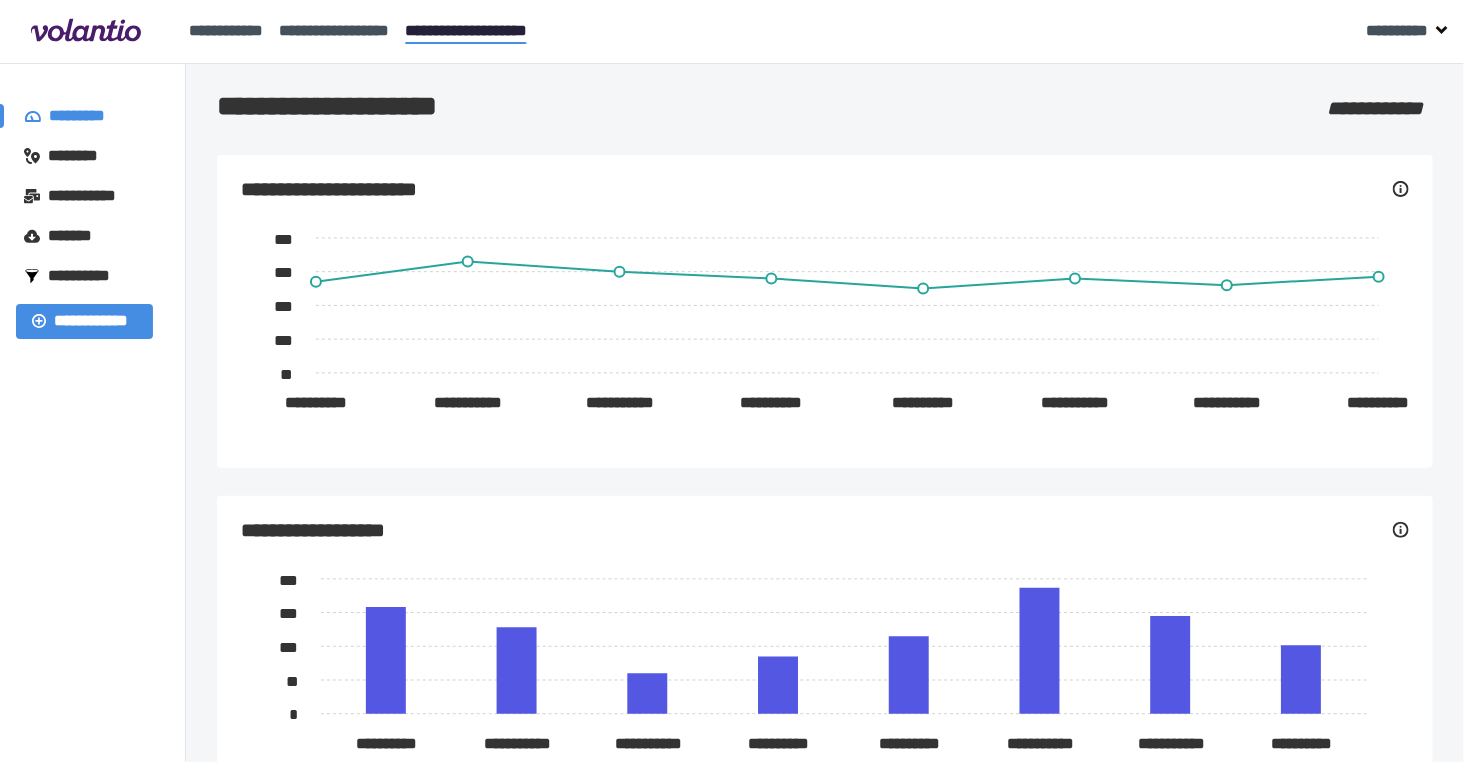 click on "[FIRST] [LAST]" at bounding box center (82, 156) 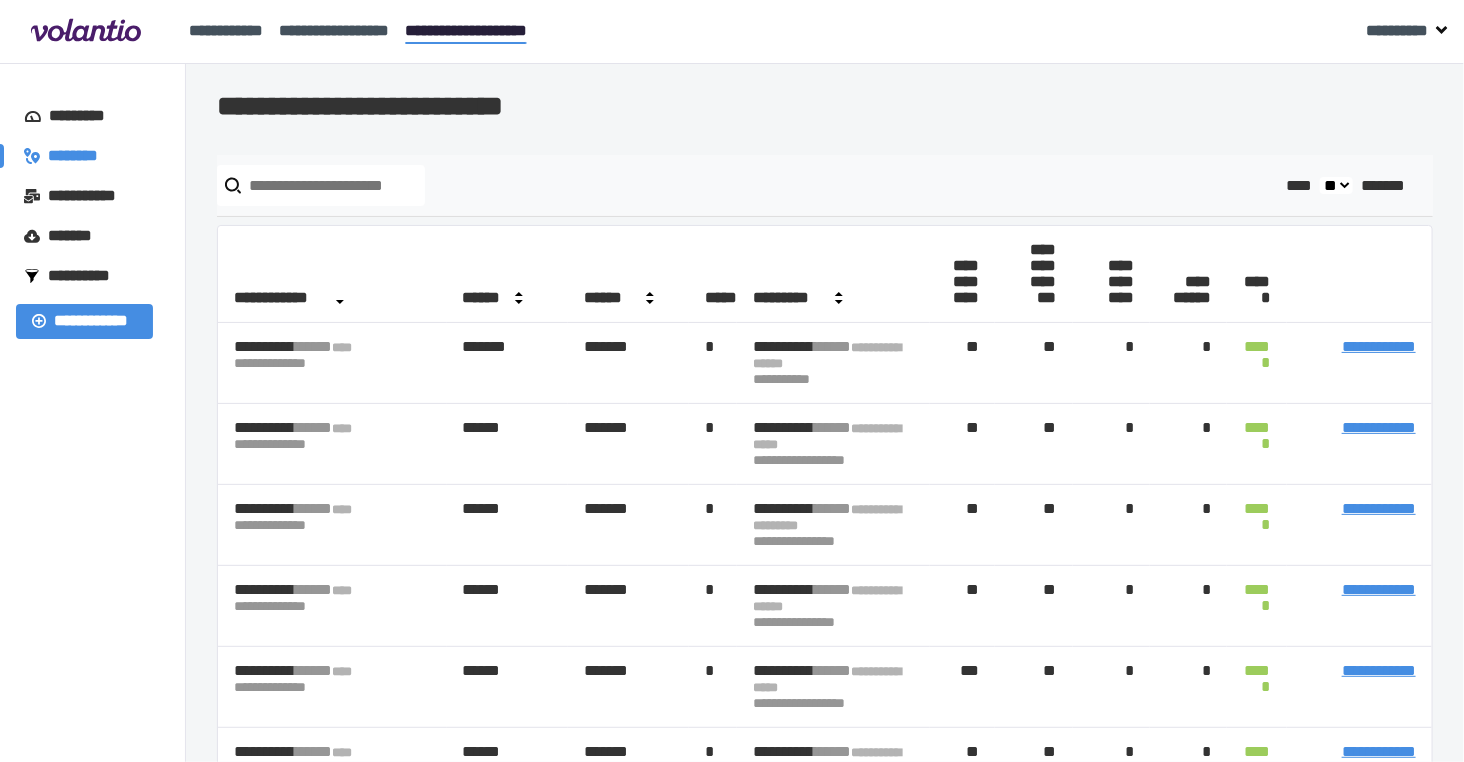 click at bounding box center [321, 185] 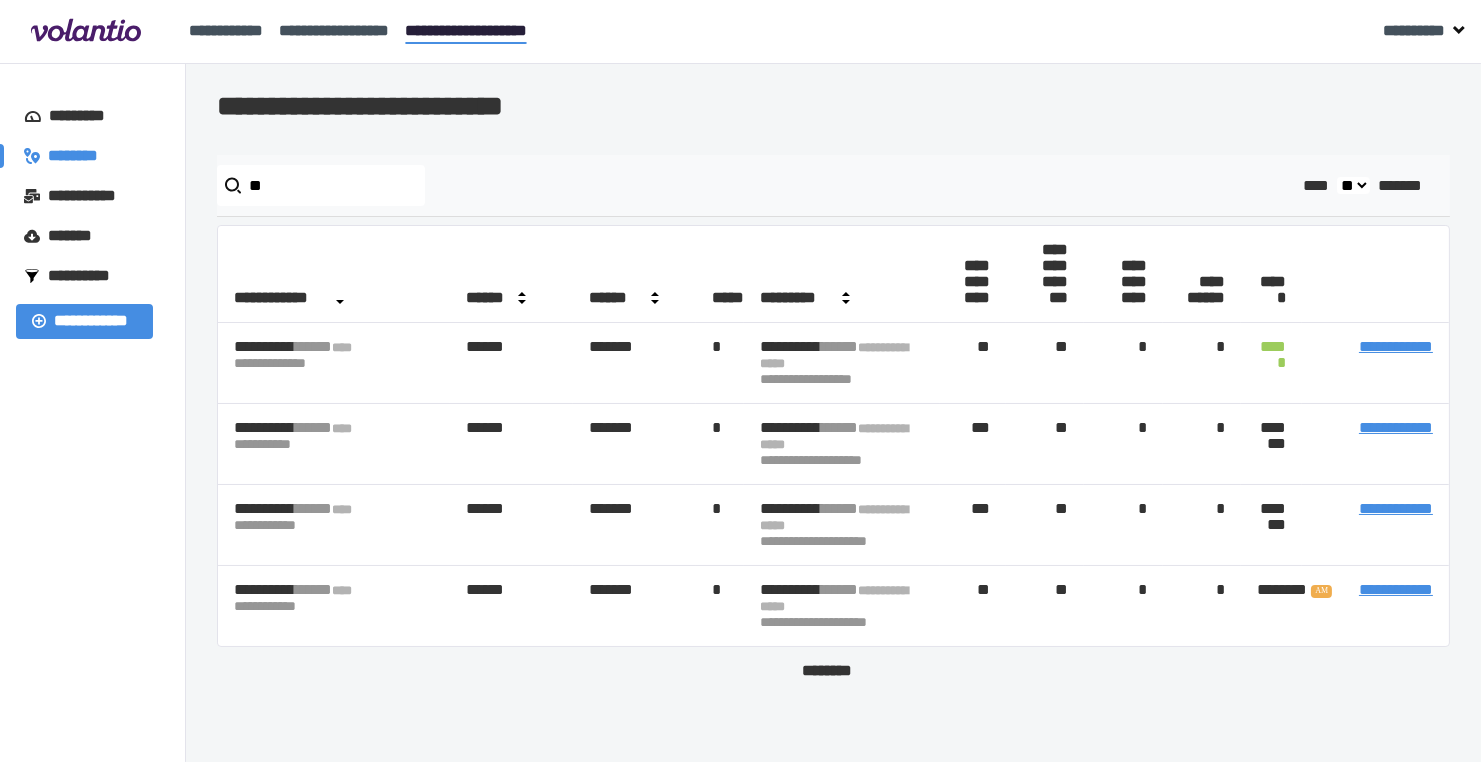 type on "[EMAIL]" 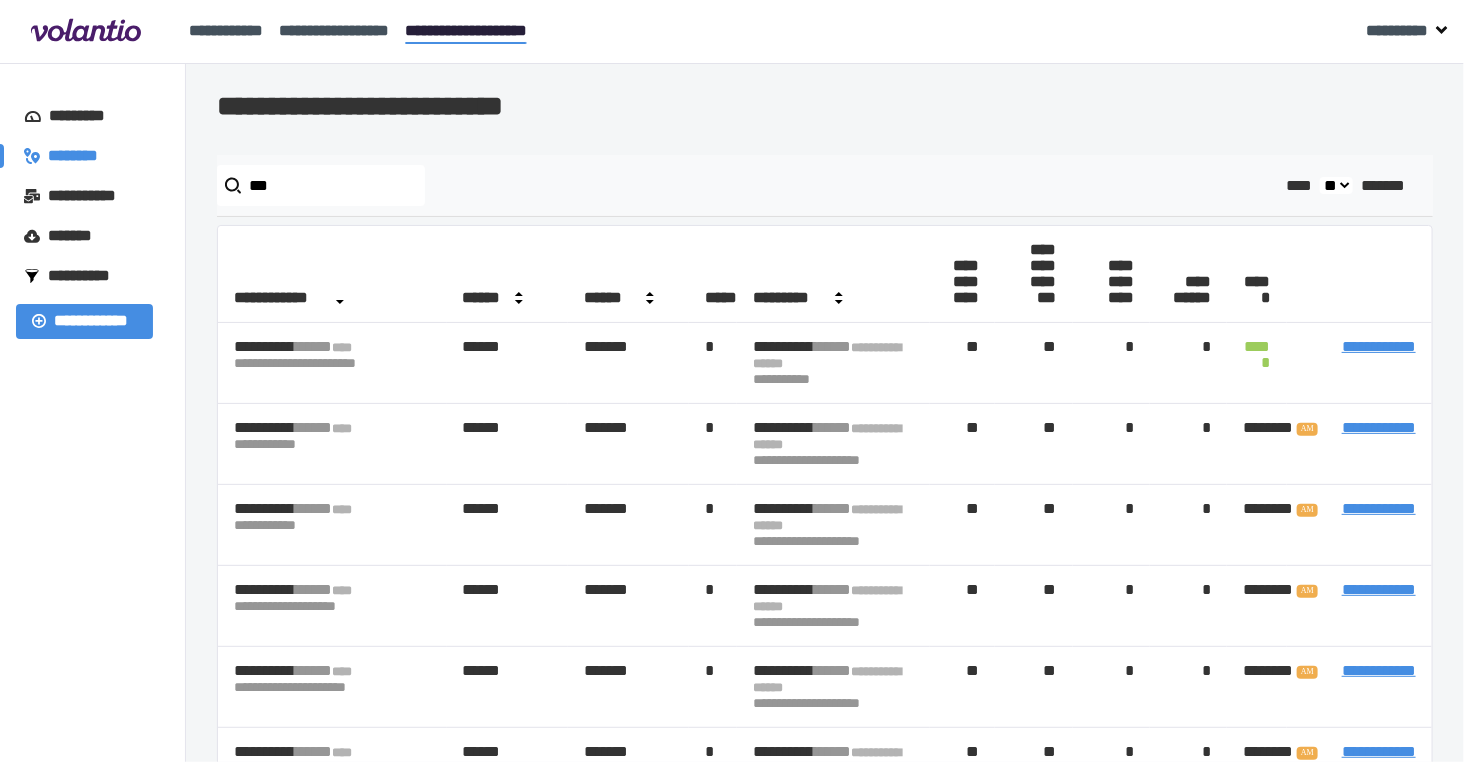 click on "[STREET] [CITY] [STATE] [POSTAL_CODE] [COUNTRY] [PHONE]" at bounding box center [93, 468] 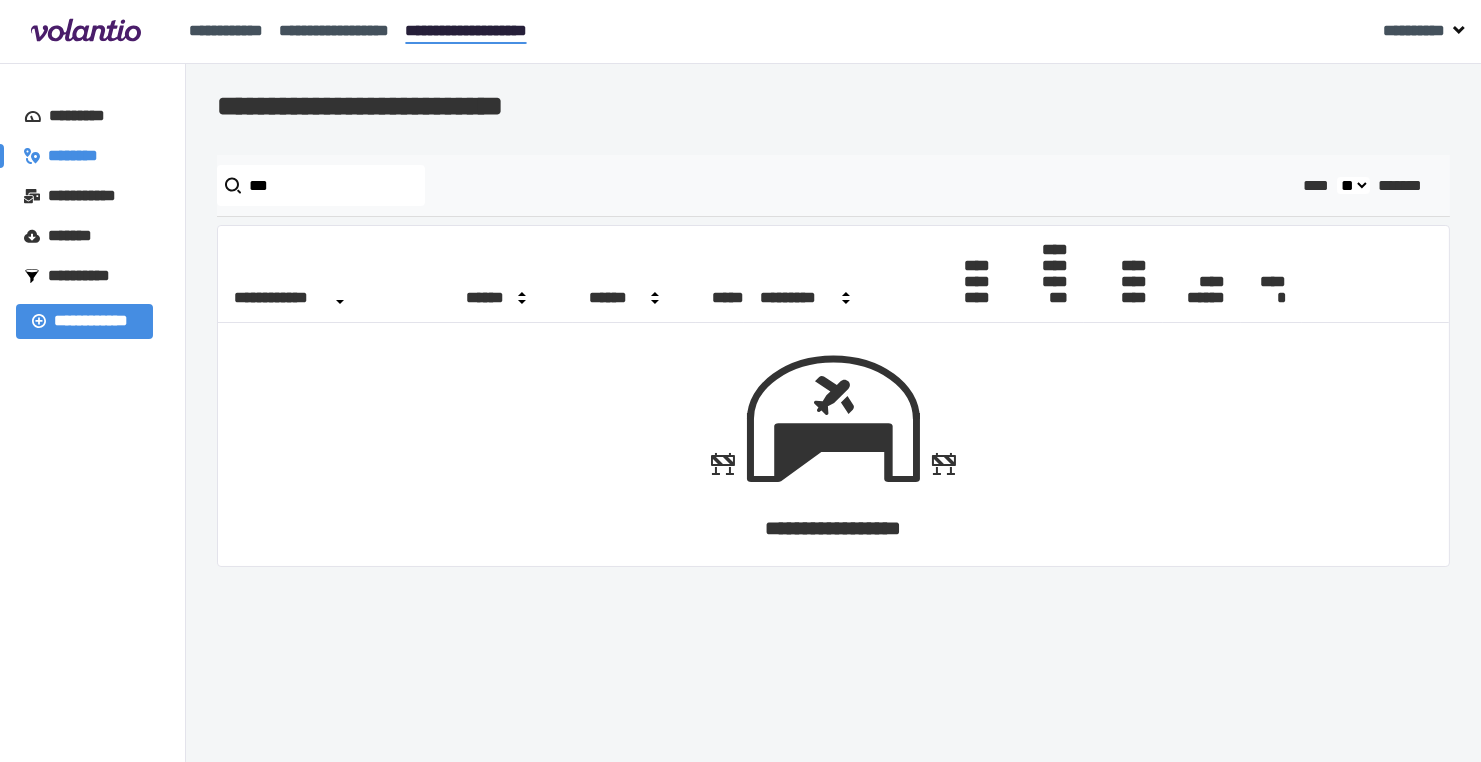 drag, startPoint x: 64, startPoint y: 453, endPoint x: 402, endPoint y: 347, distance: 354.23157 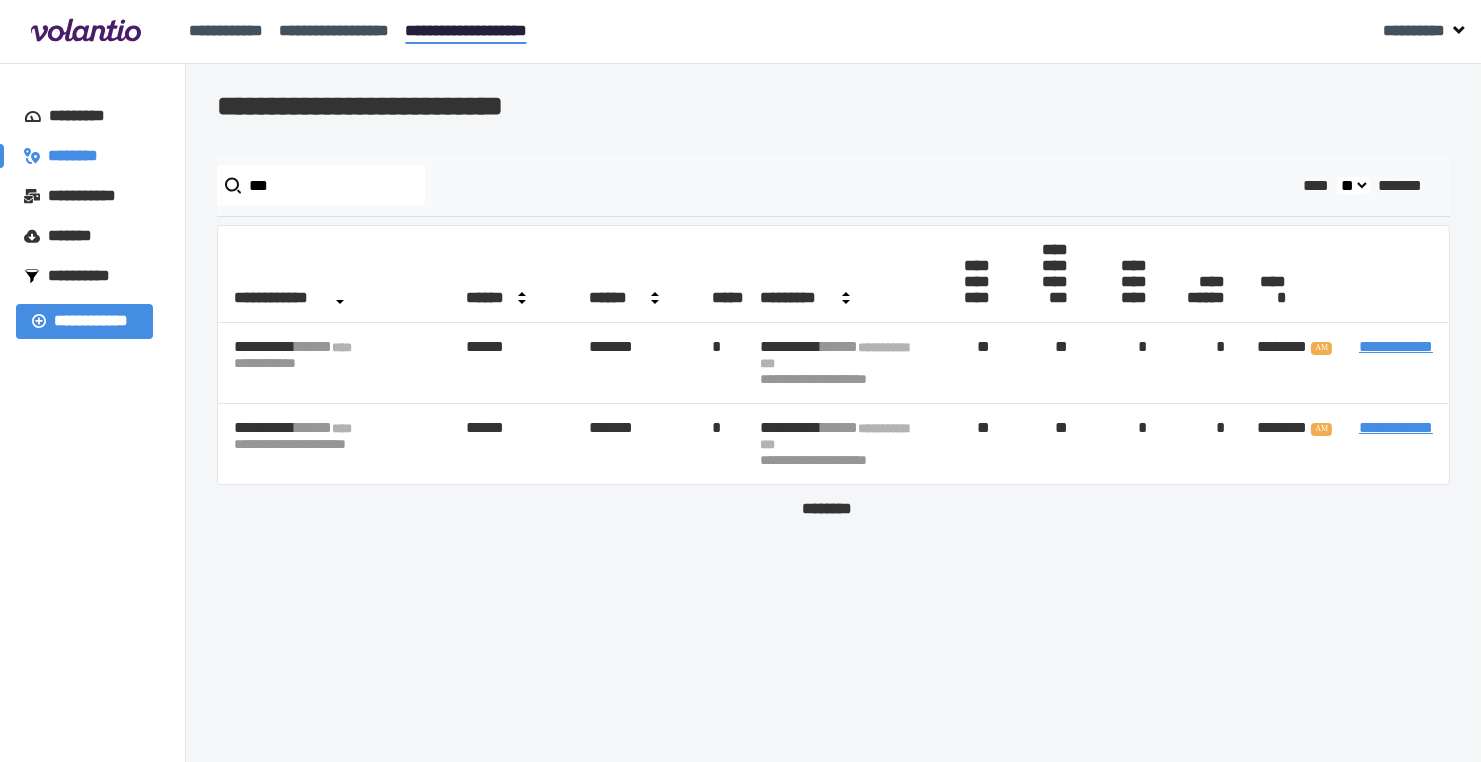 drag, startPoint x: 106, startPoint y: 432, endPoint x: 383, endPoint y: 225, distance: 345.8005 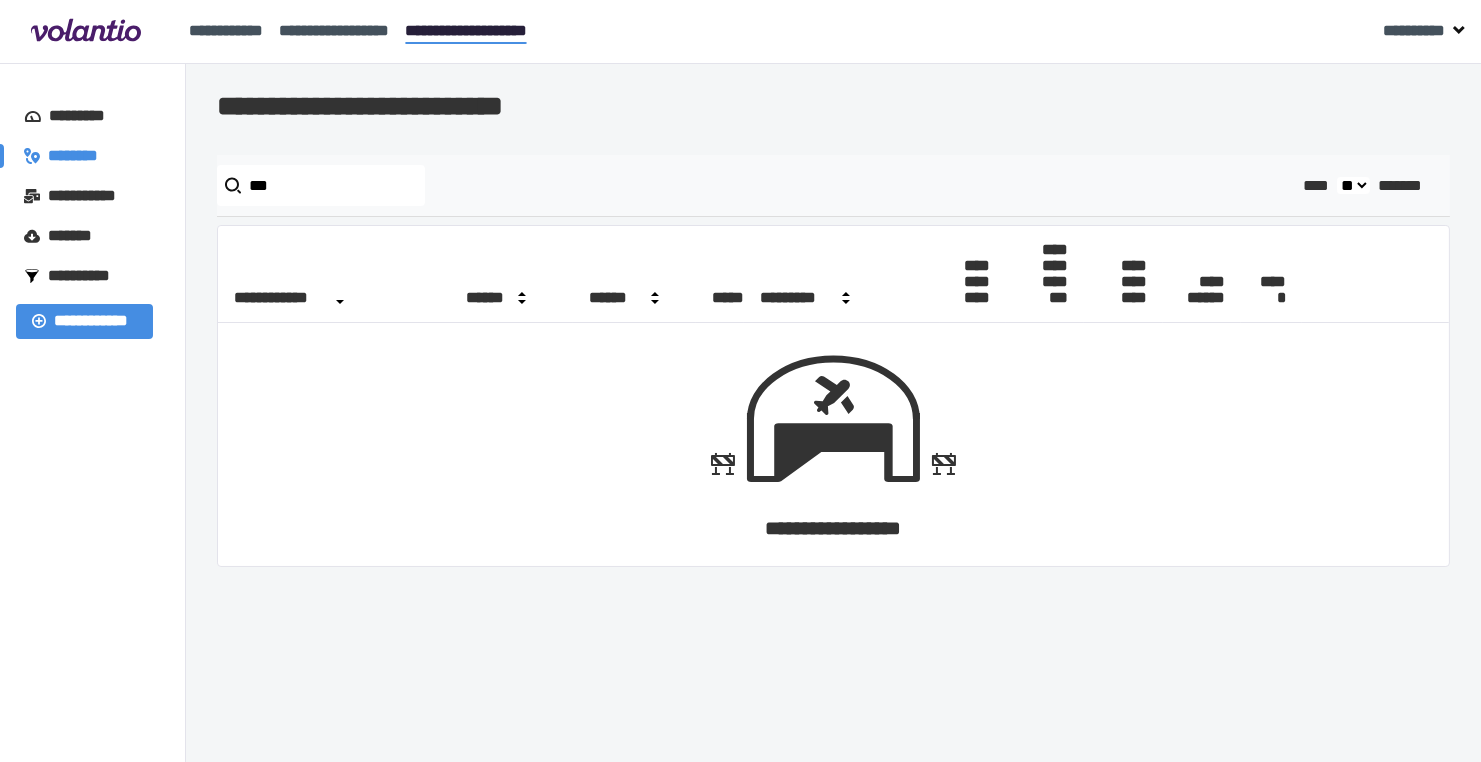 drag, startPoint x: 116, startPoint y: 414, endPoint x: 125, endPoint y: 394, distance: 21.931713 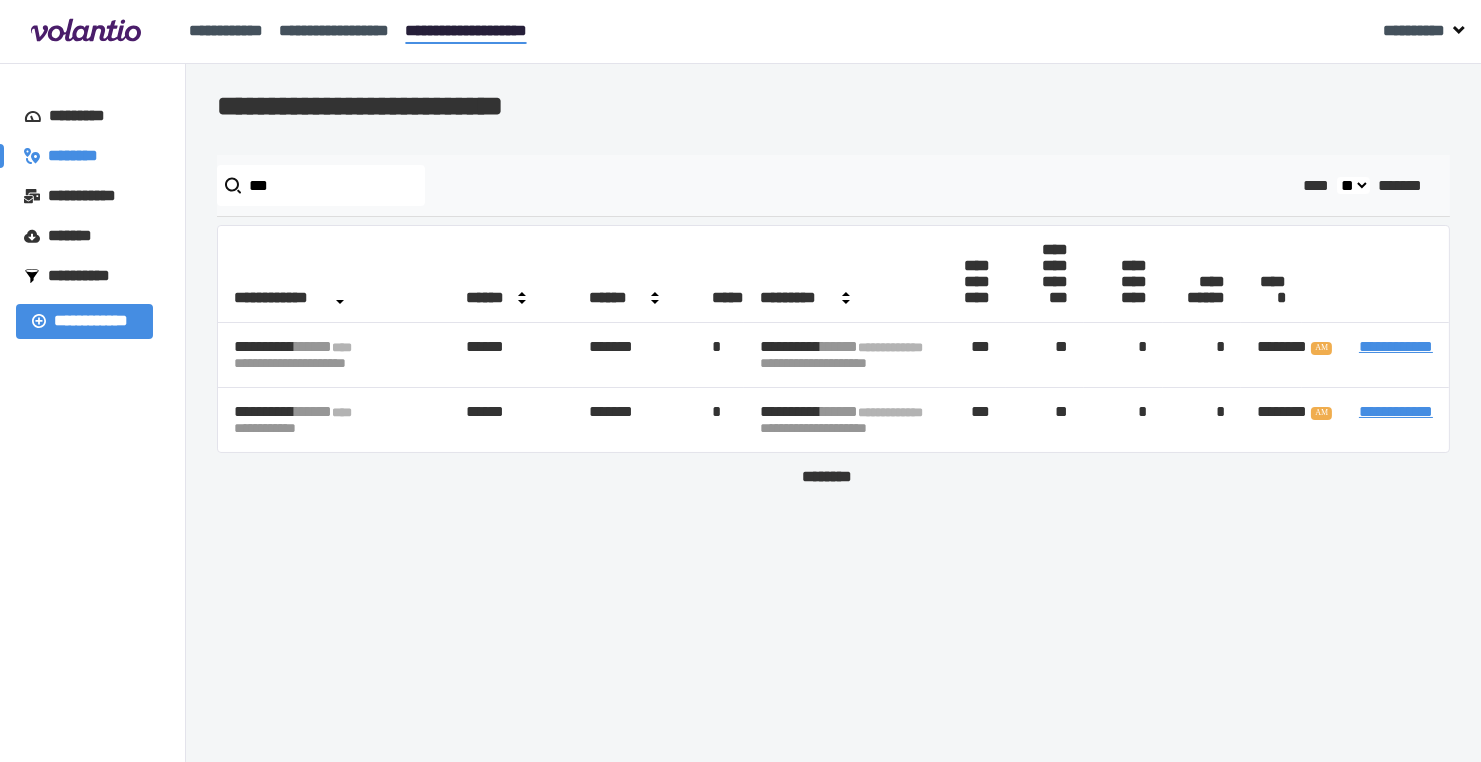 click on "[STREET] [CITY] [STATE] [POSTAL_CODE] [COUNTRY] [PHONE]" at bounding box center [93, 413] 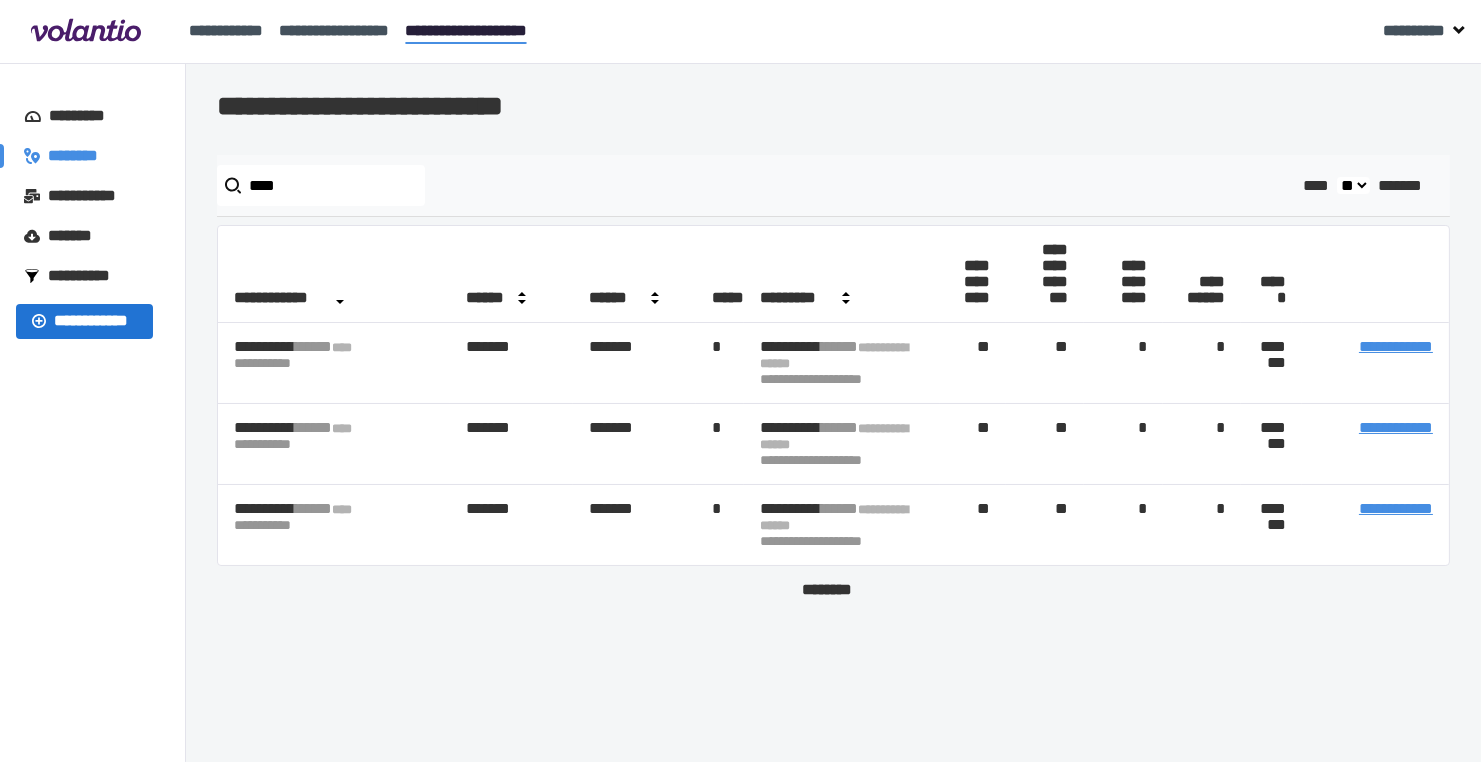drag, startPoint x: 80, startPoint y: 396, endPoint x: 153, endPoint y: 317, distance: 107.563934 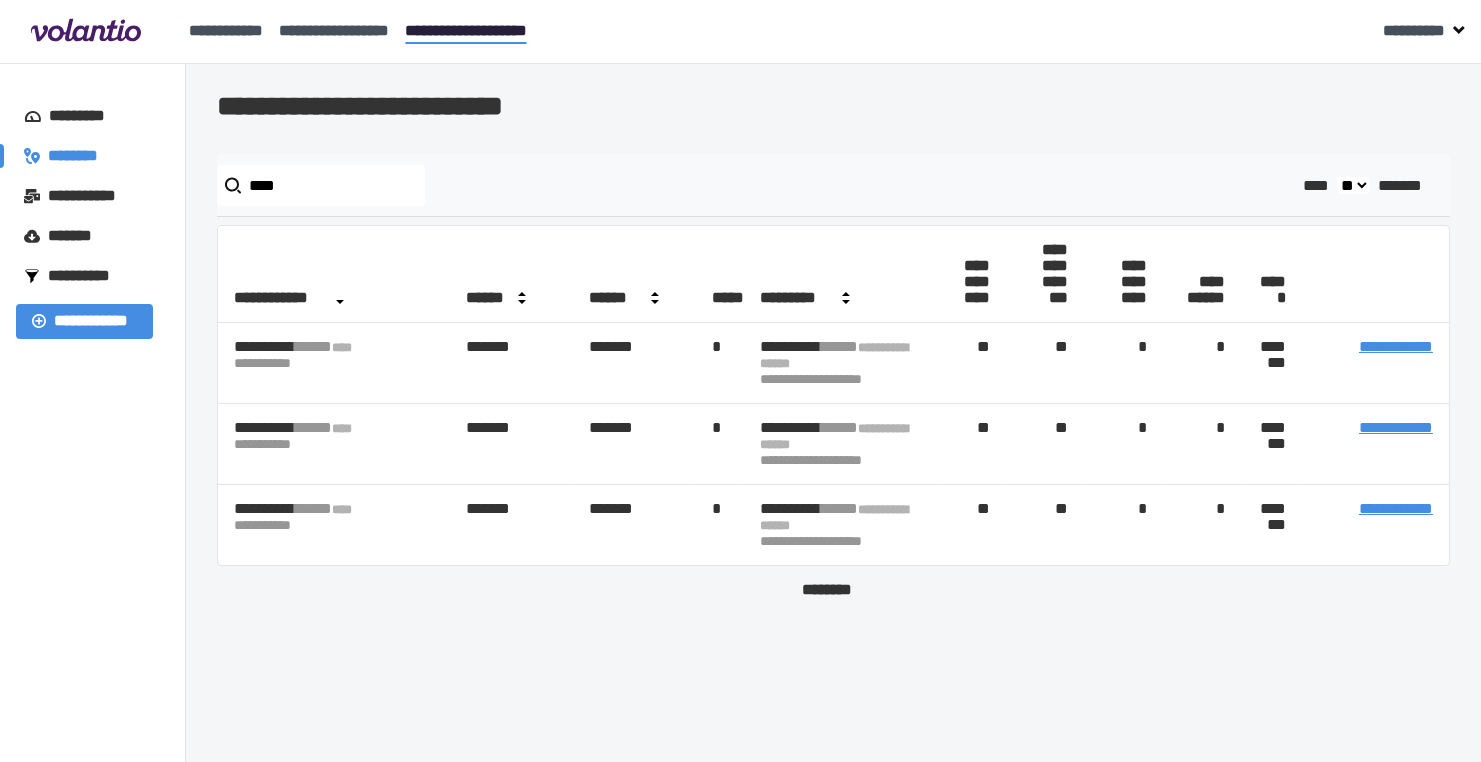 click on "[DATE]" at bounding box center (321, 185) 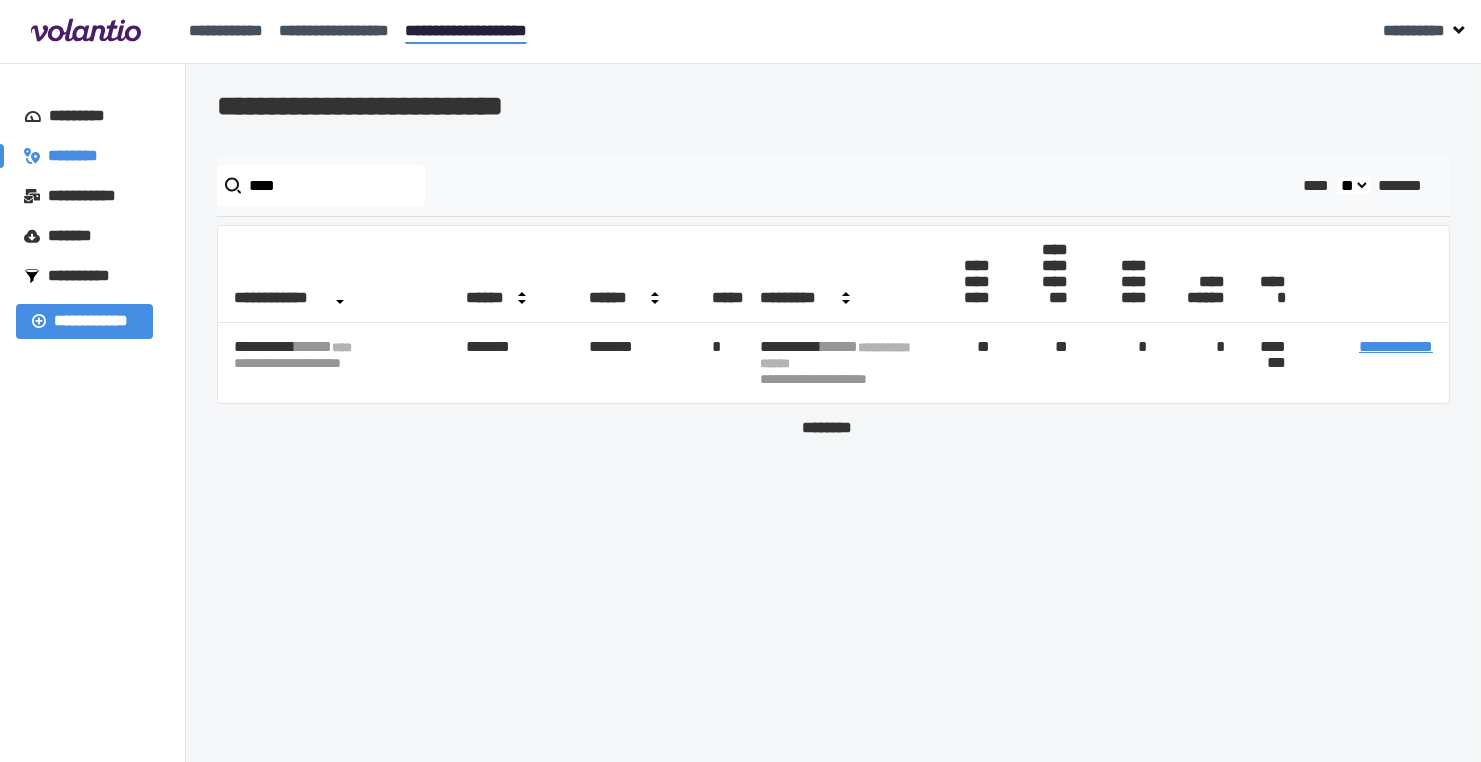 click on "[STREET] [CITY] [STATE] [POSTAL_CODE] [COUNTRY] [PHONE]" at bounding box center [93, 413] 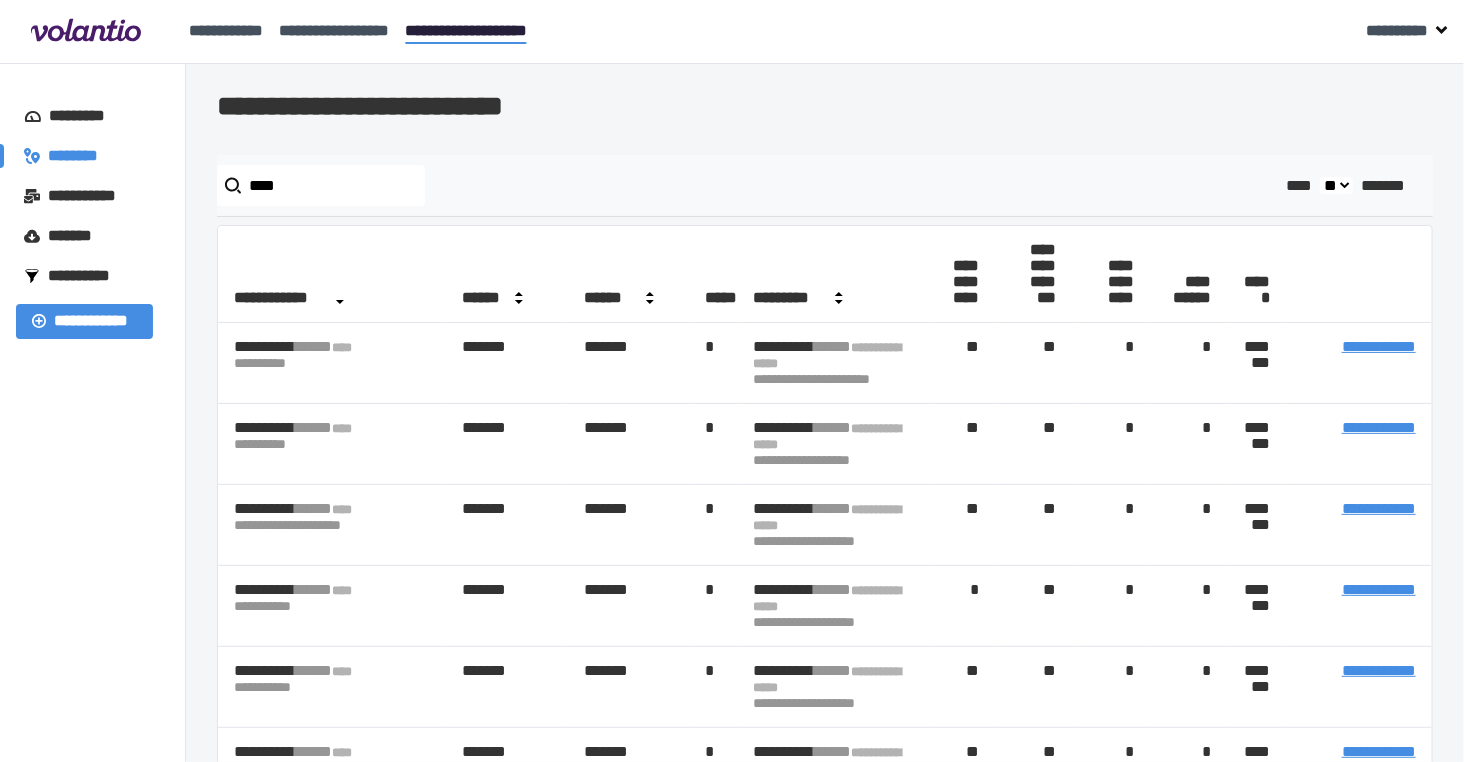 click on "[CREDIT_CARD]" at bounding box center [1379, 346] 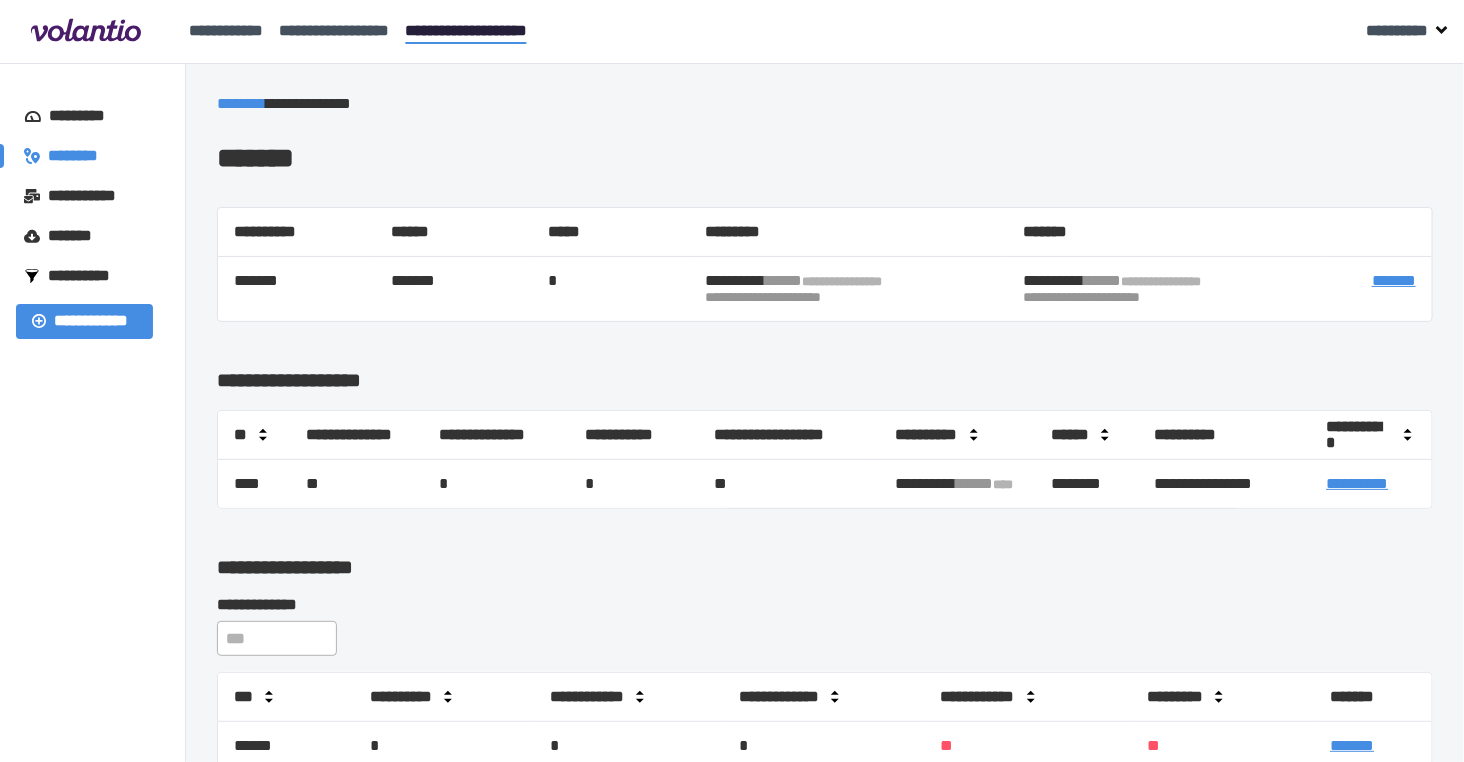click on "[STREET] [CITY] [STATE] [POSTAL_CODE] [COUNTRY] [PHONE]" at bounding box center (93, 811) 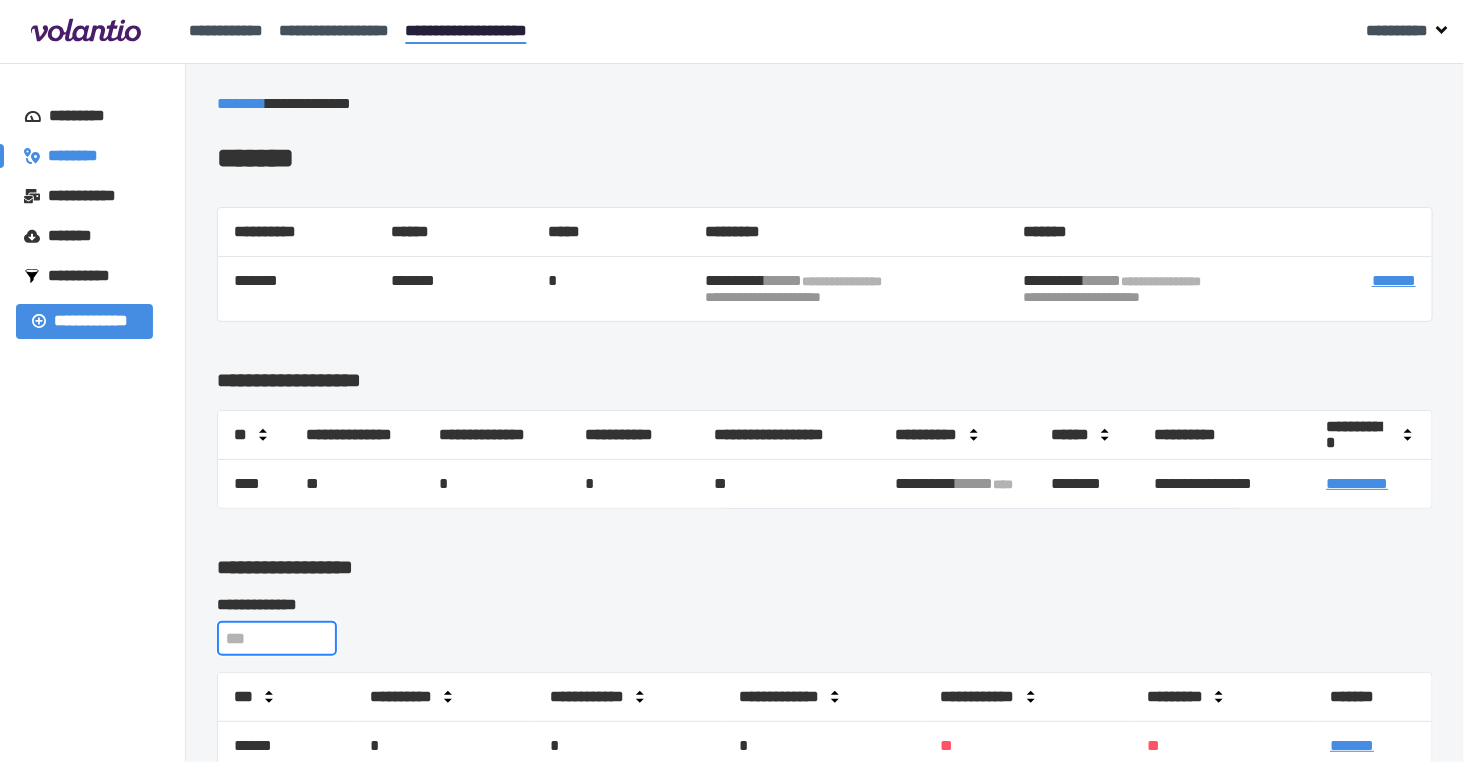 click at bounding box center [277, 638] 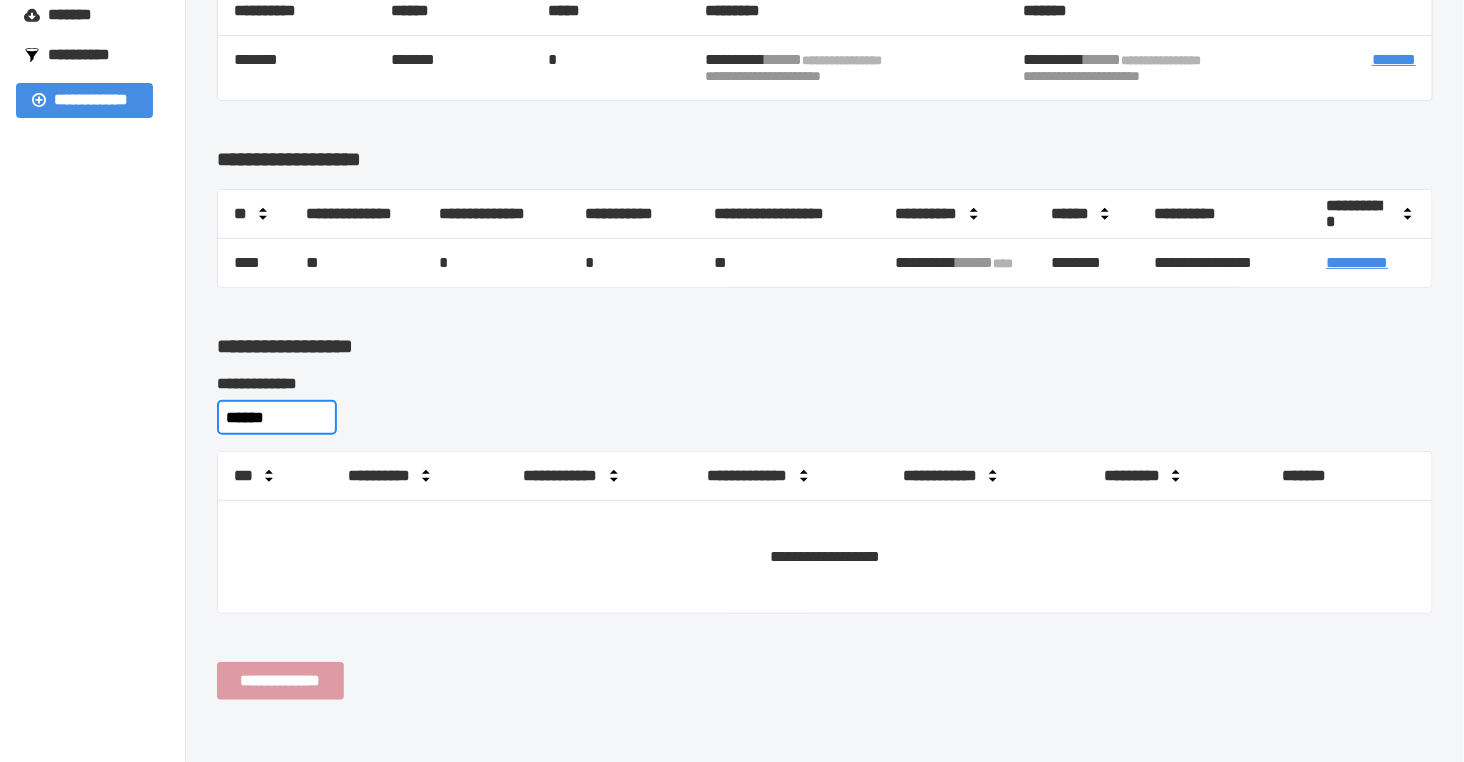 scroll, scrollTop: 232, scrollLeft: 0, axis: vertical 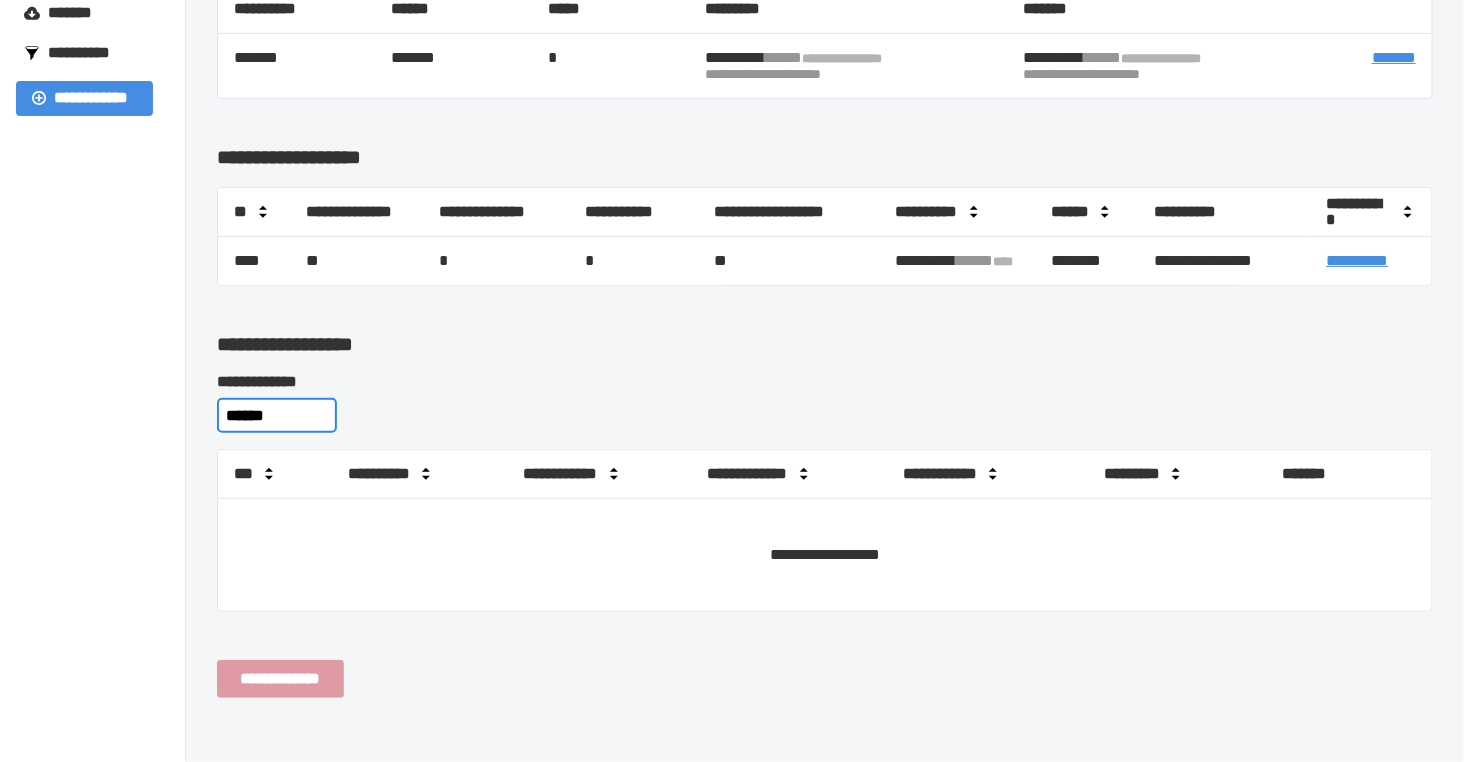 type on "[PASSPORT]" 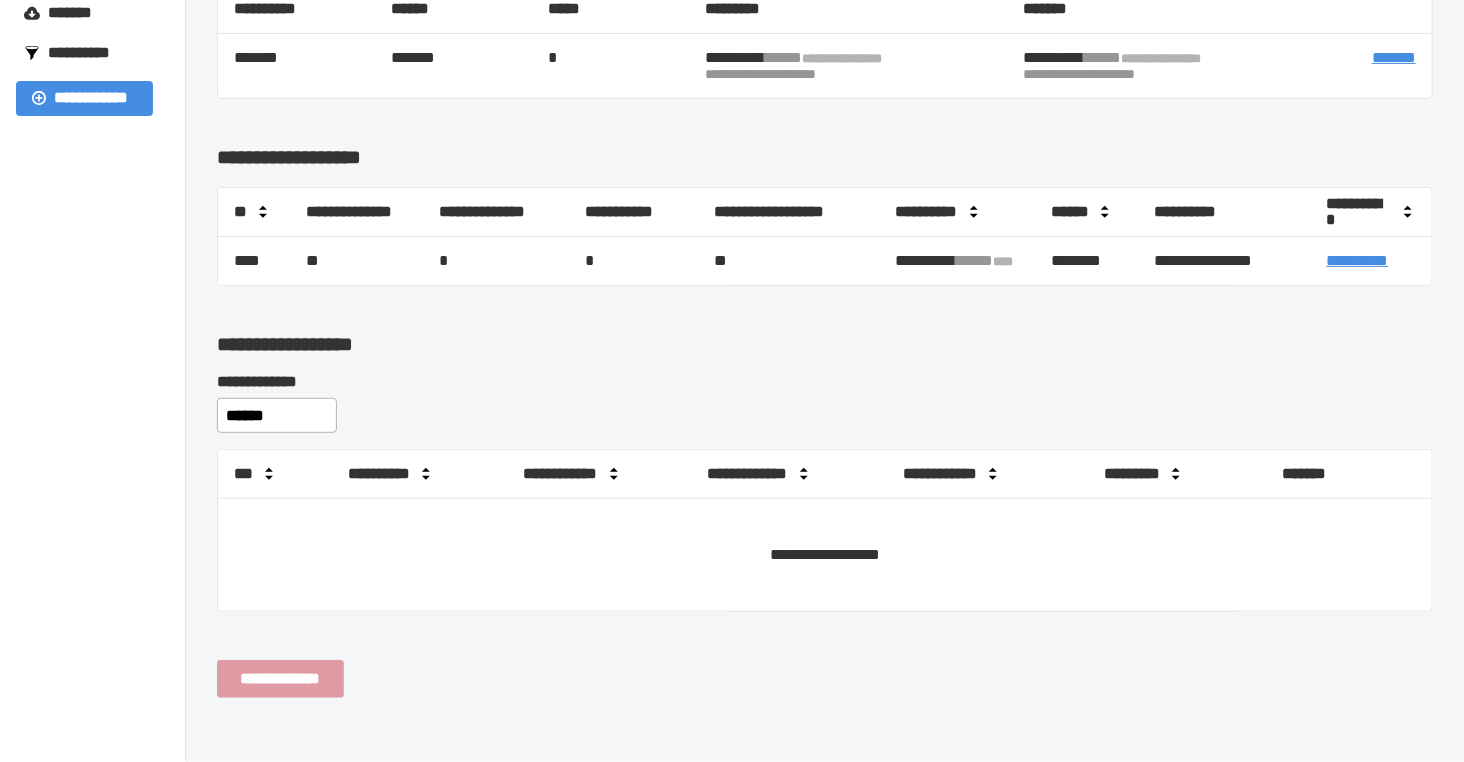 drag, startPoint x: 77, startPoint y: 285, endPoint x: 184, endPoint y: 1, distance: 303.48807 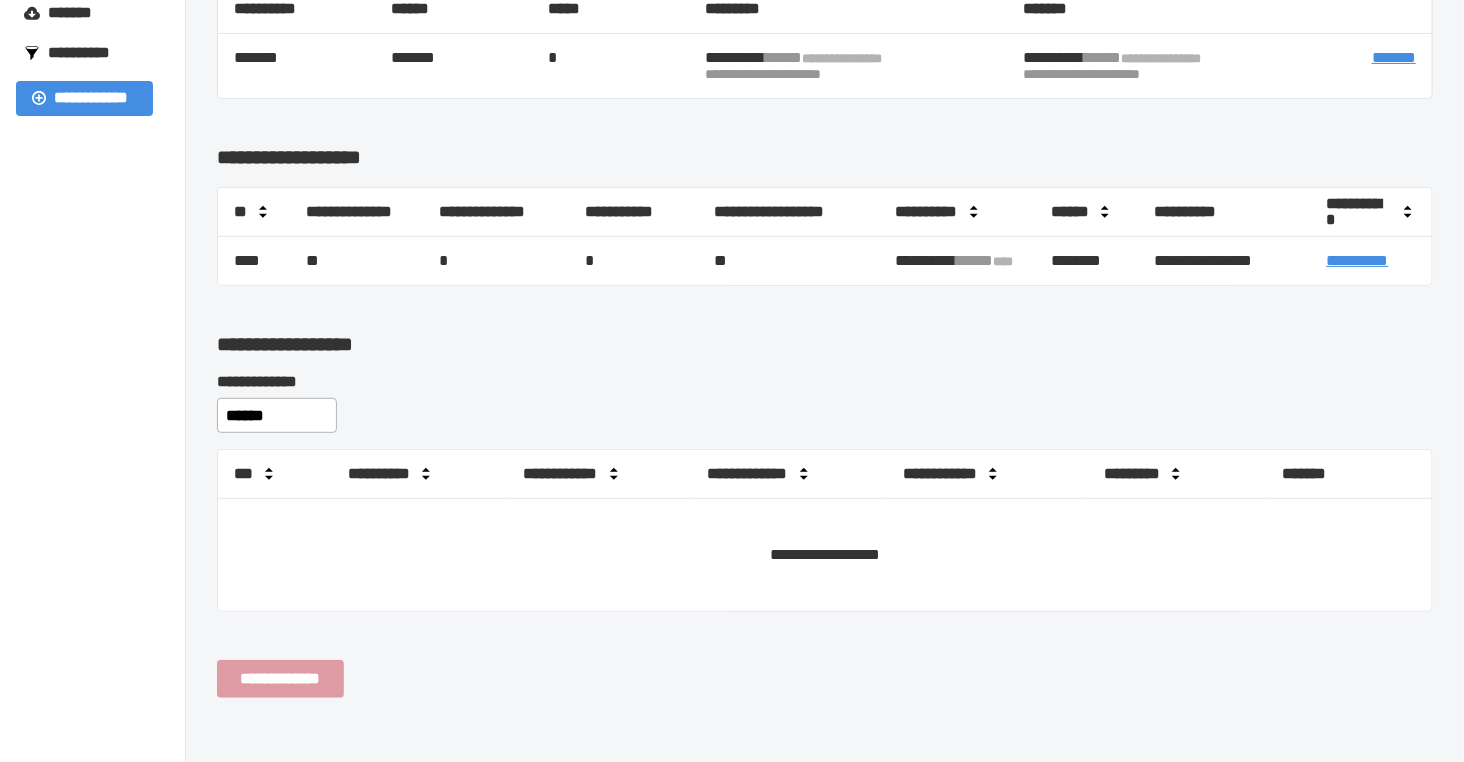 drag, startPoint x: 92, startPoint y: 306, endPoint x: 137, endPoint y: 3, distance: 306.32336 